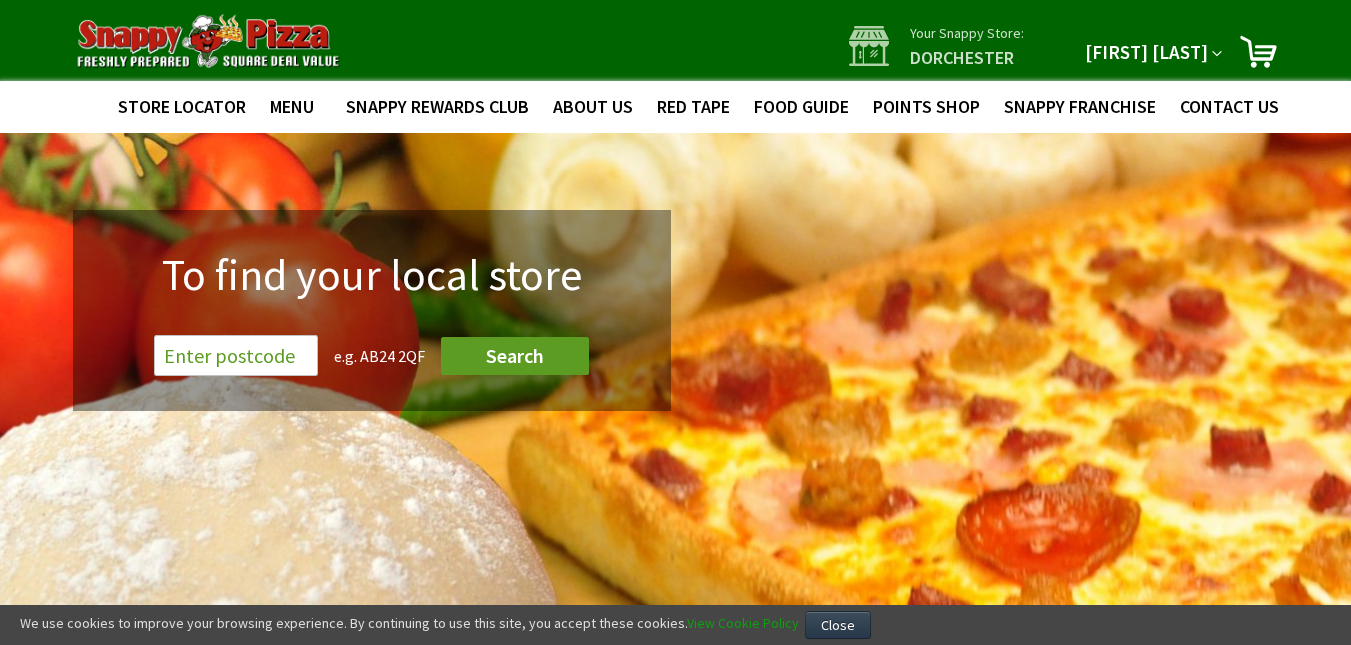 scroll, scrollTop: 0, scrollLeft: 0, axis: both 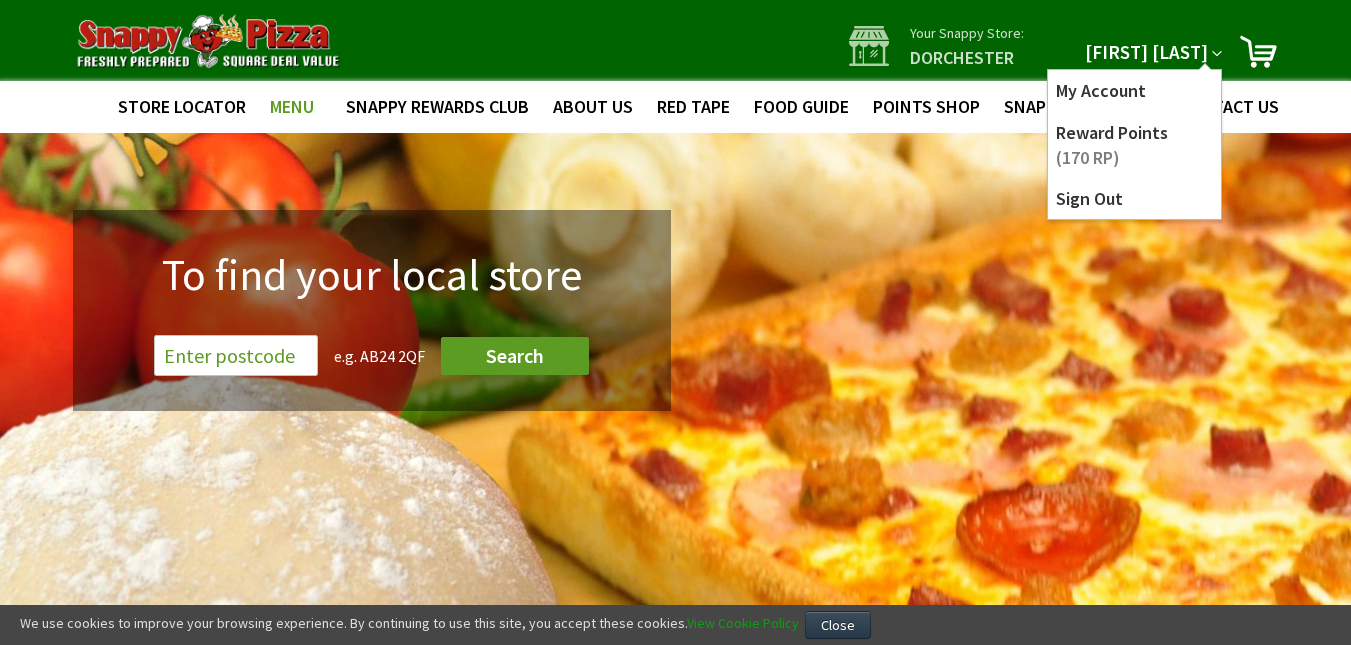 click on "MENU" at bounding box center (292, 106) 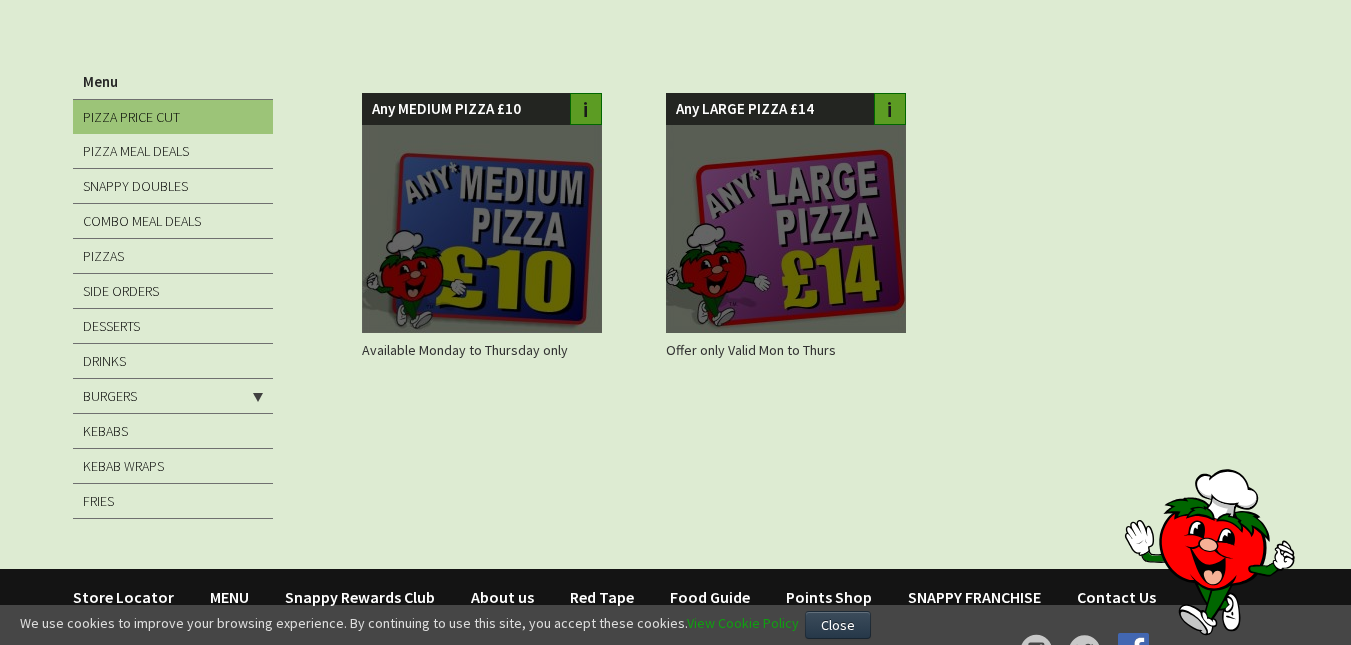 scroll, scrollTop: 333, scrollLeft: 0, axis: vertical 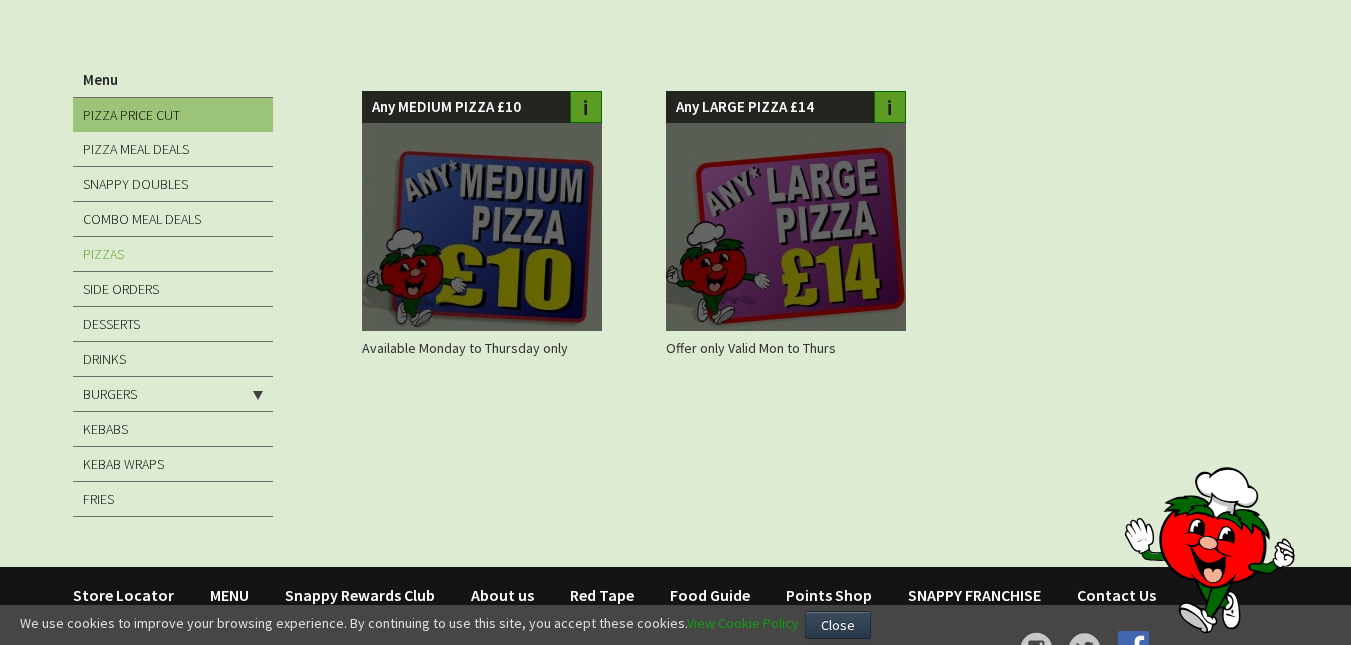 type on "colingtrenery@[DOMAIN]" 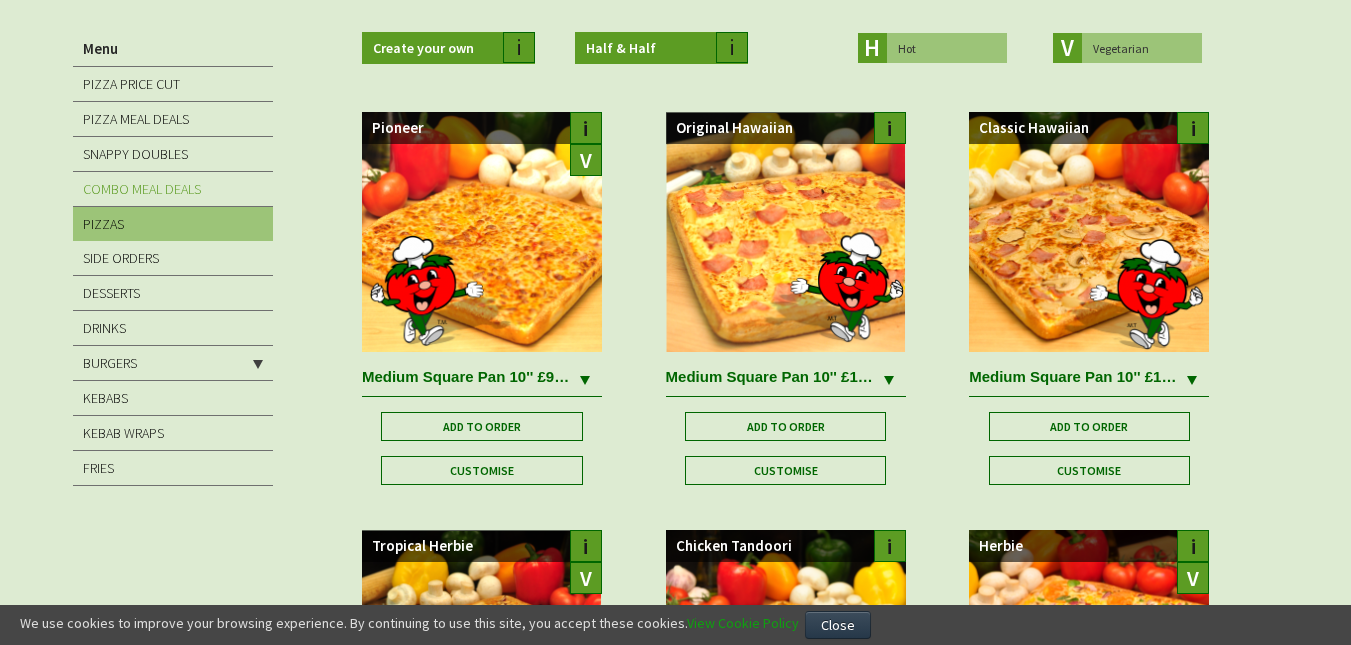 scroll, scrollTop: 800, scrollLeft: 0, axis: vertical 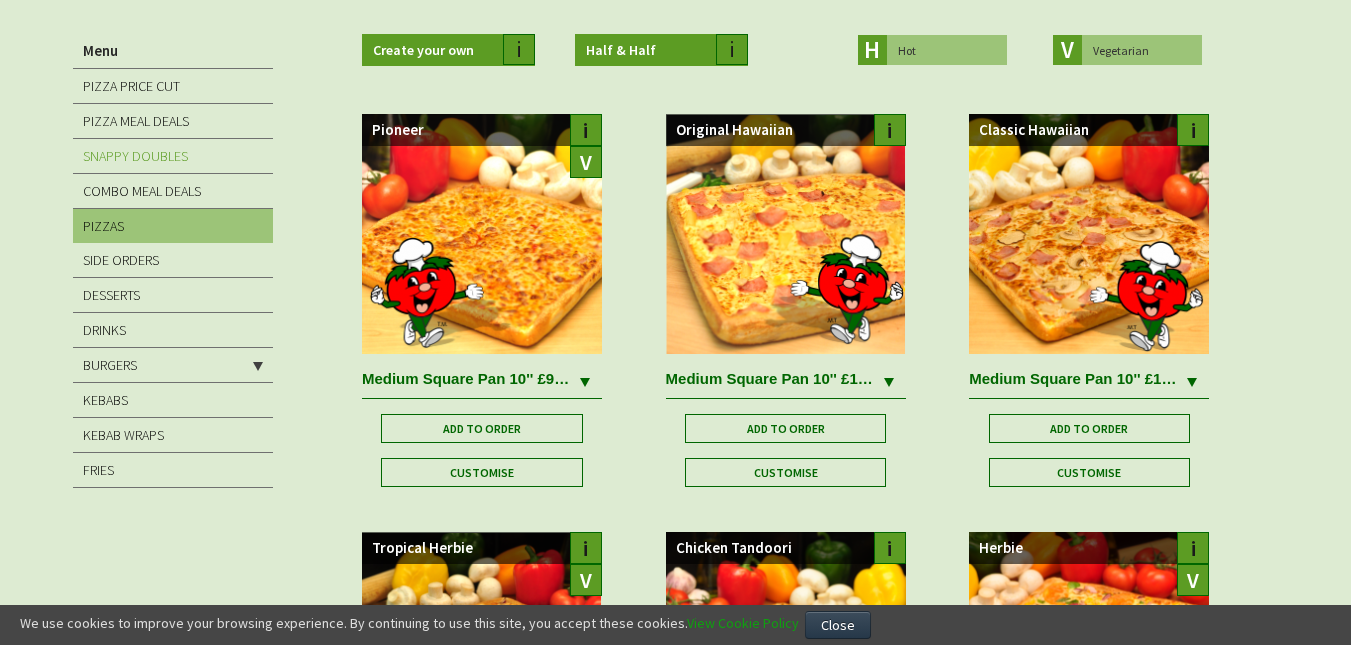 type on "[USERNAME]@example.com" 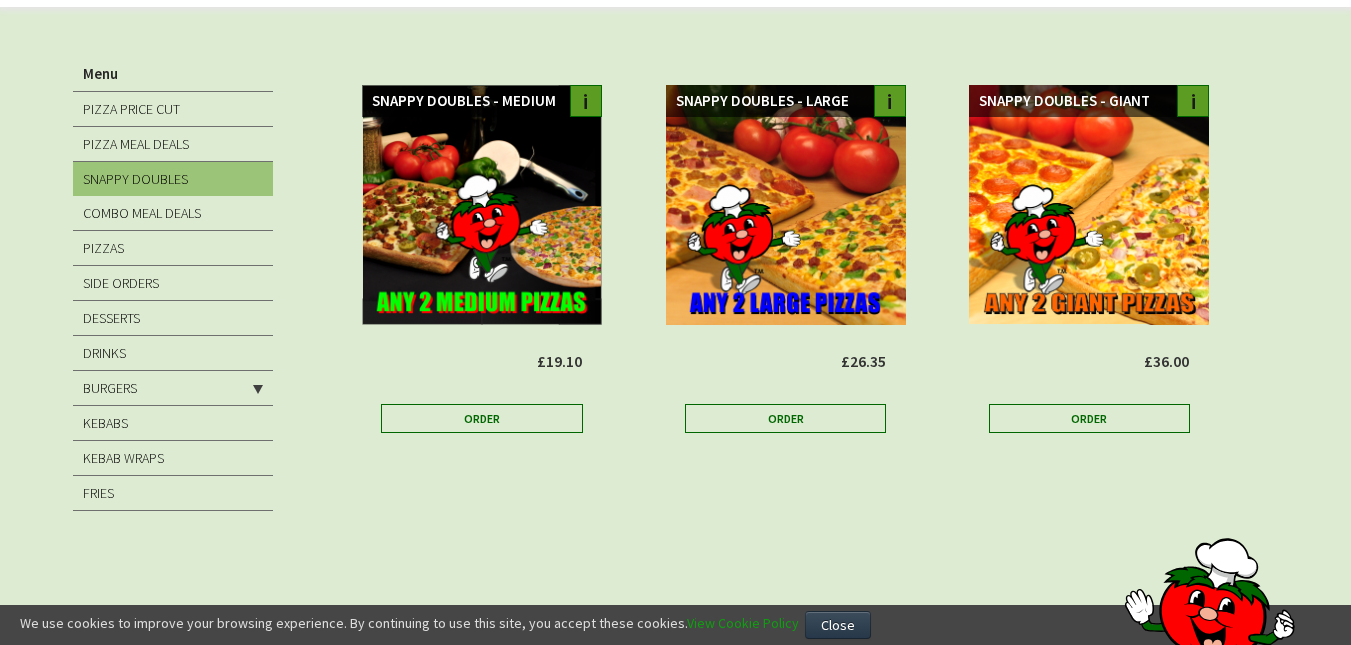 scroll, scrollTop: 133, scrollLeft: 0, axis: vertical 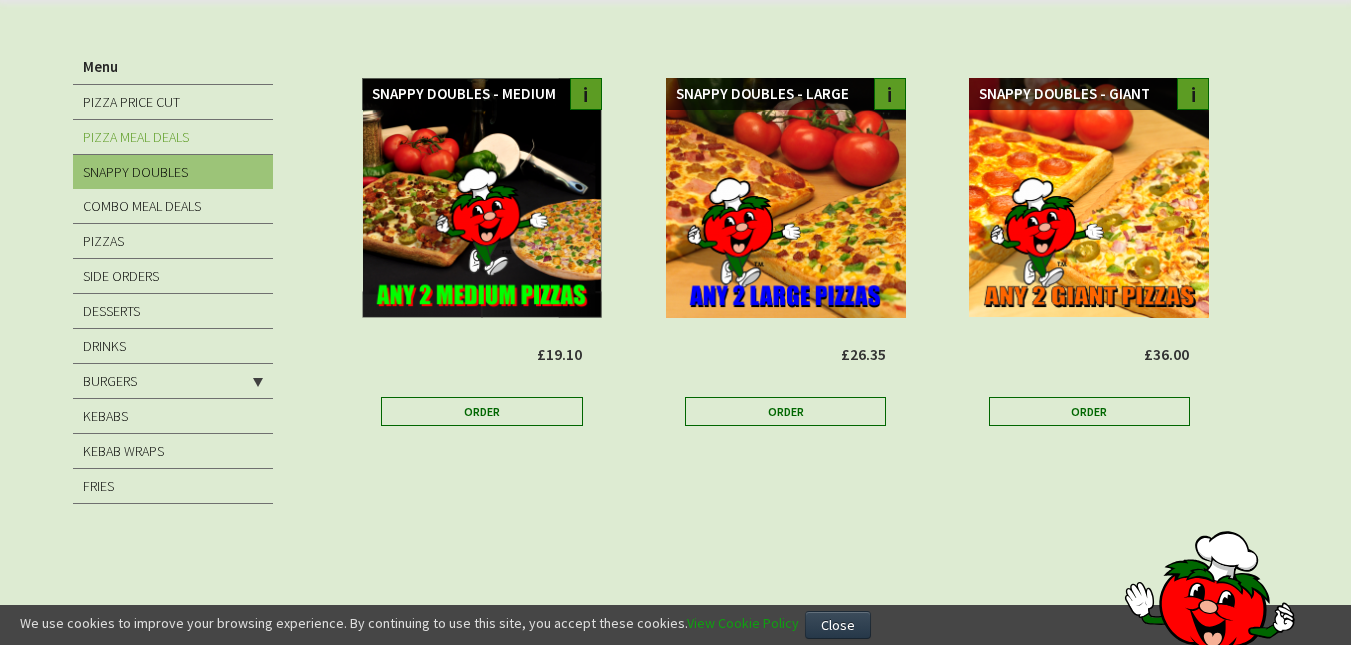 type on "[USERNAME]@example.com" 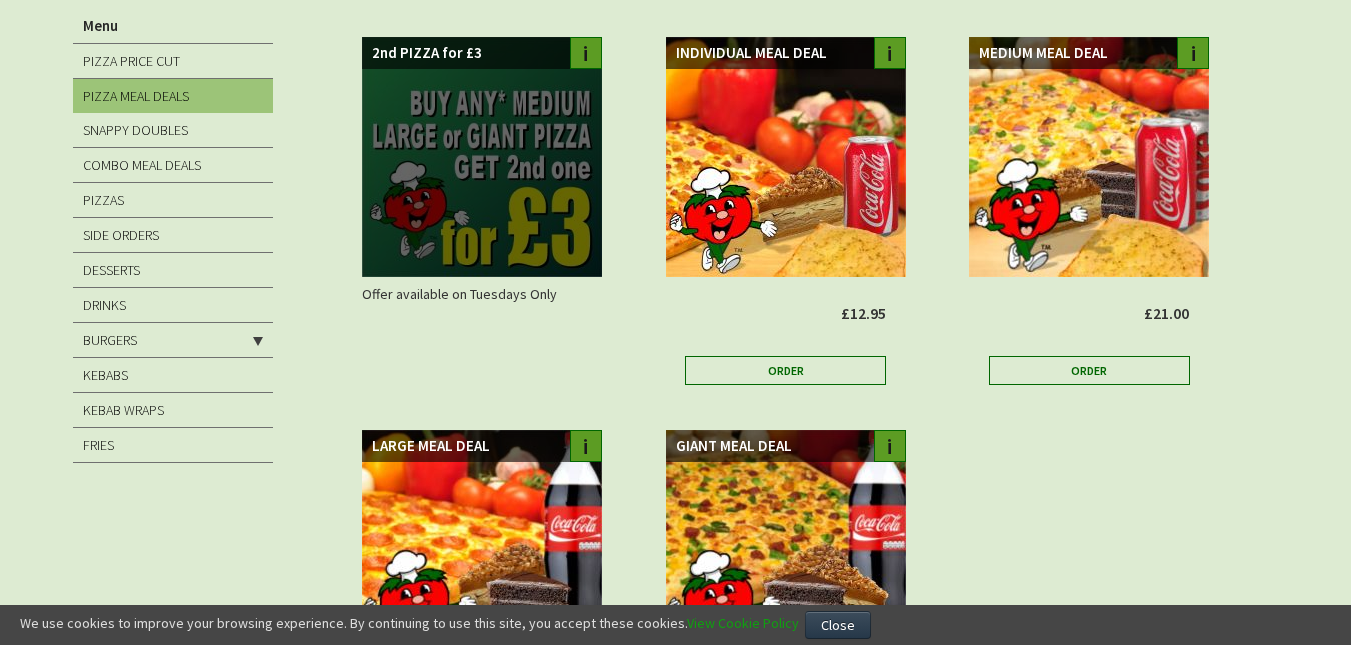 scroll, scrollTop: 133, scrollLeft: 0, axis: vertical 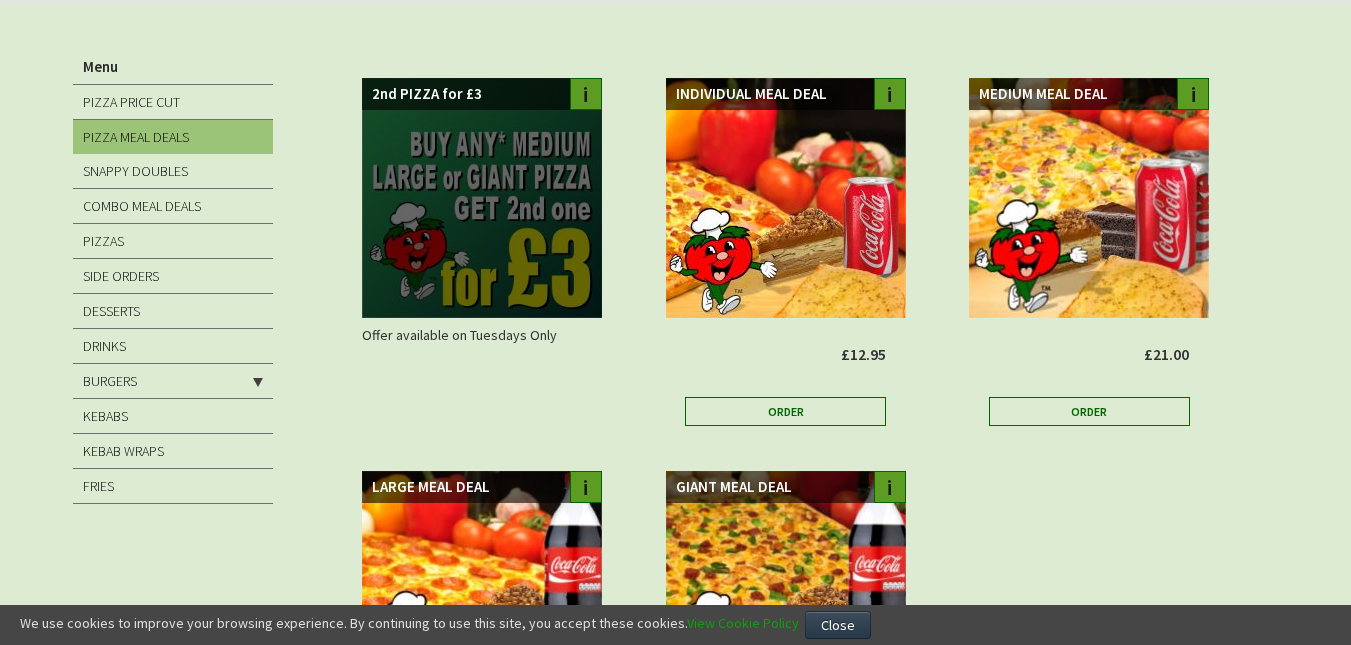 type on "[EMAIL]" 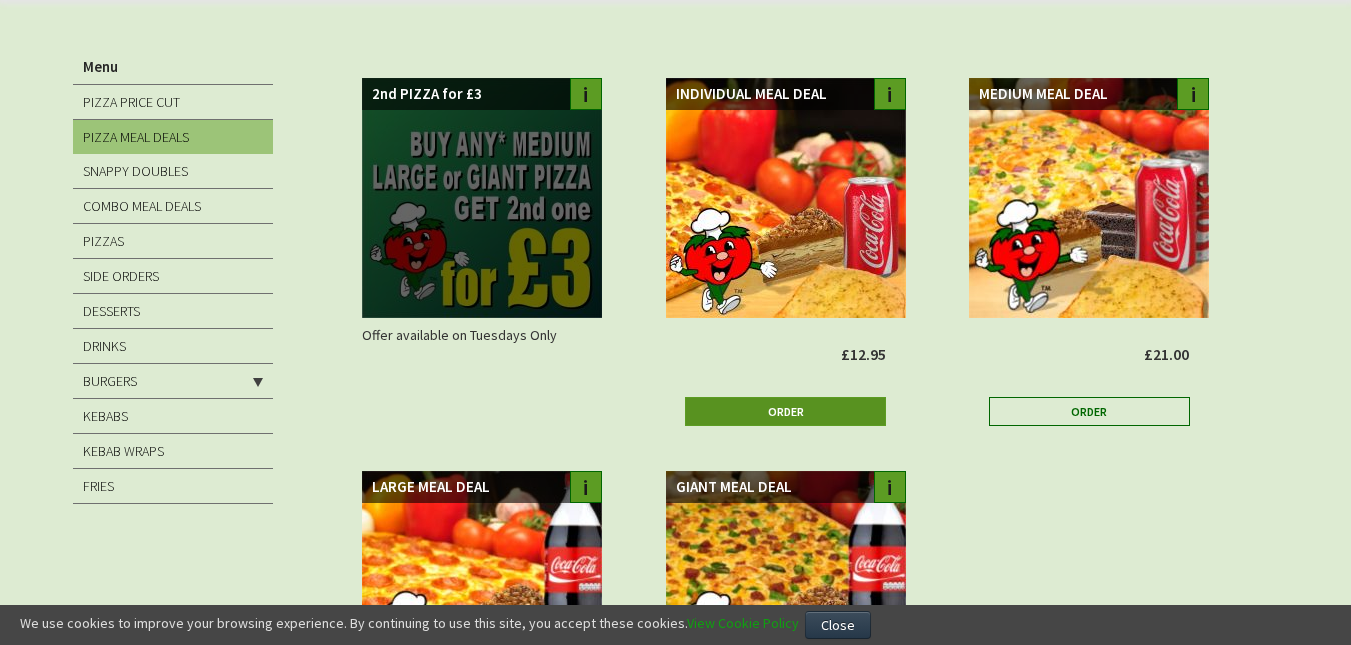 click on "Order" at bounding box center [786, 411] 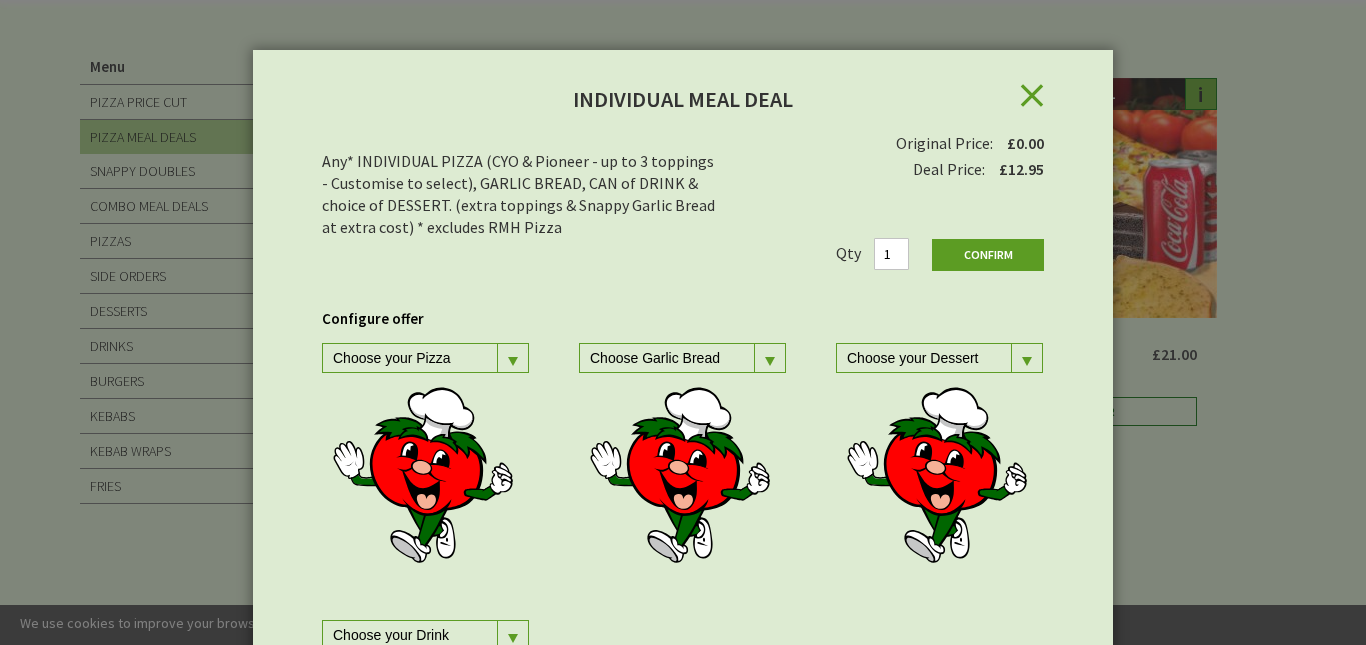 click on "Close" at bounding box center [1066, 79] 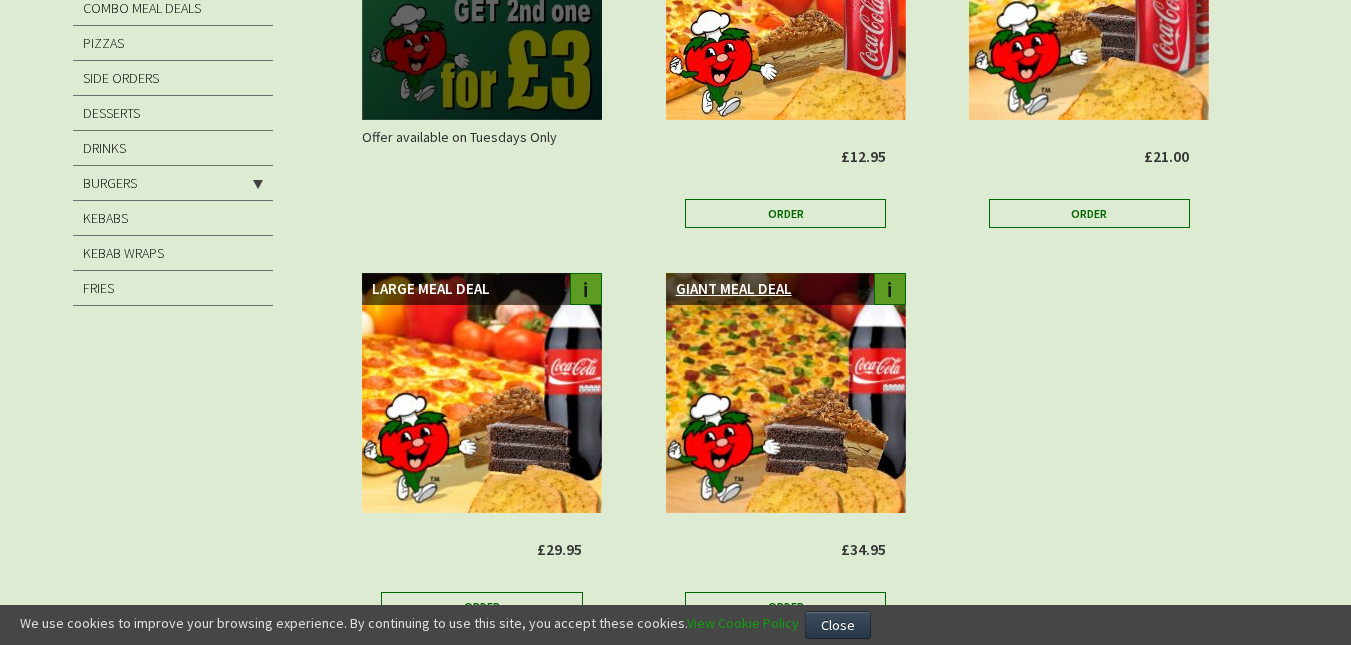 scroll, scrollTop: 333, scrollLeft: 0, axis: vertical 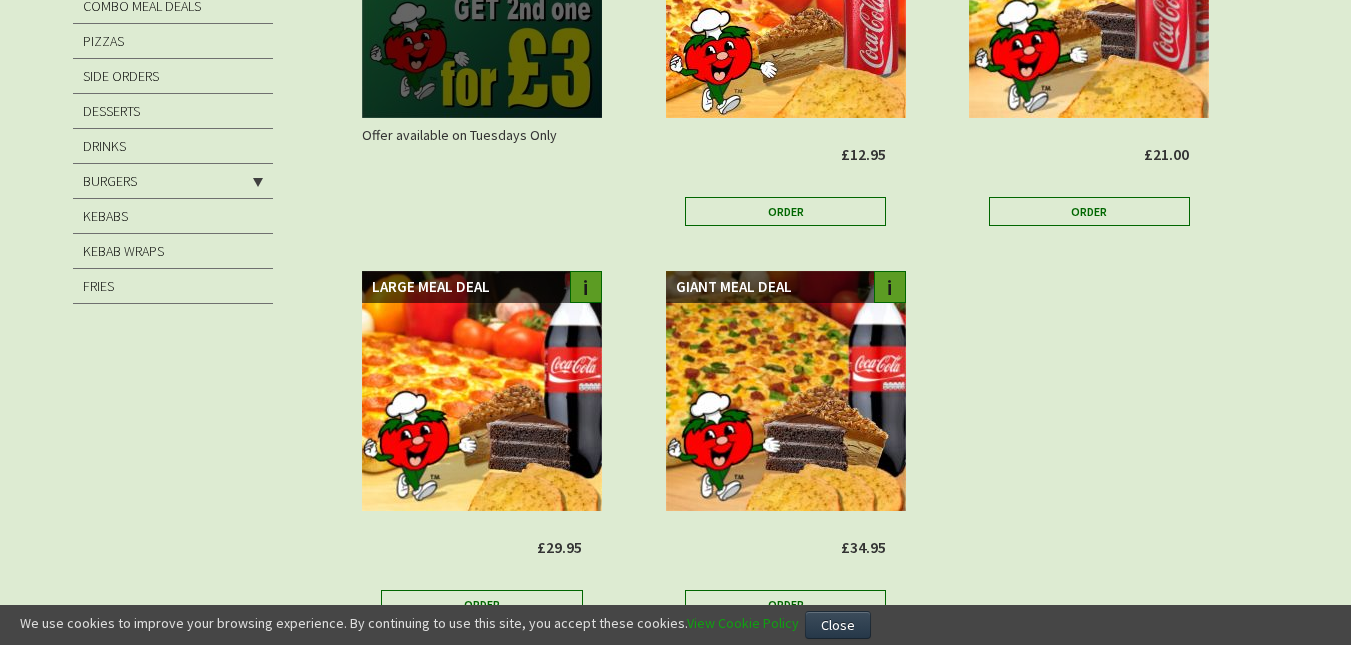 click at bounding box center (482, -2) 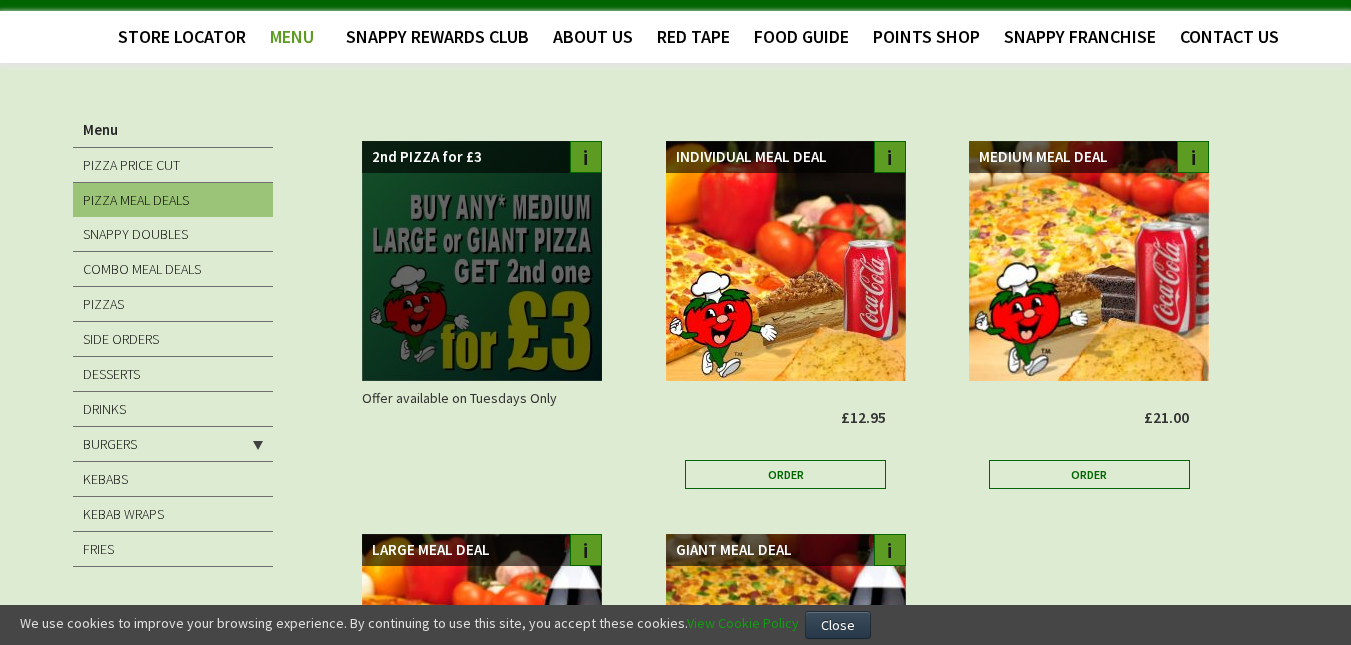 scroll, scrollTop: 67, scrollLeft: 0, axis: vertical 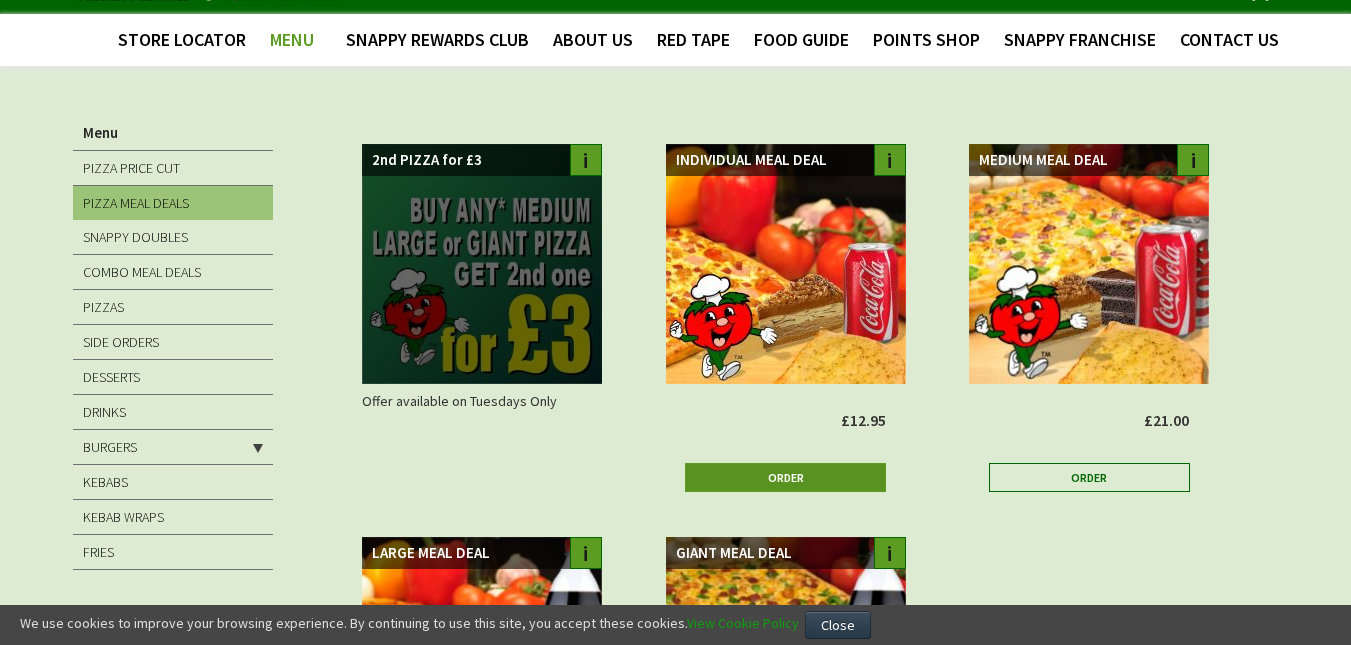 click on "Order" at bounding box center (786, 477) 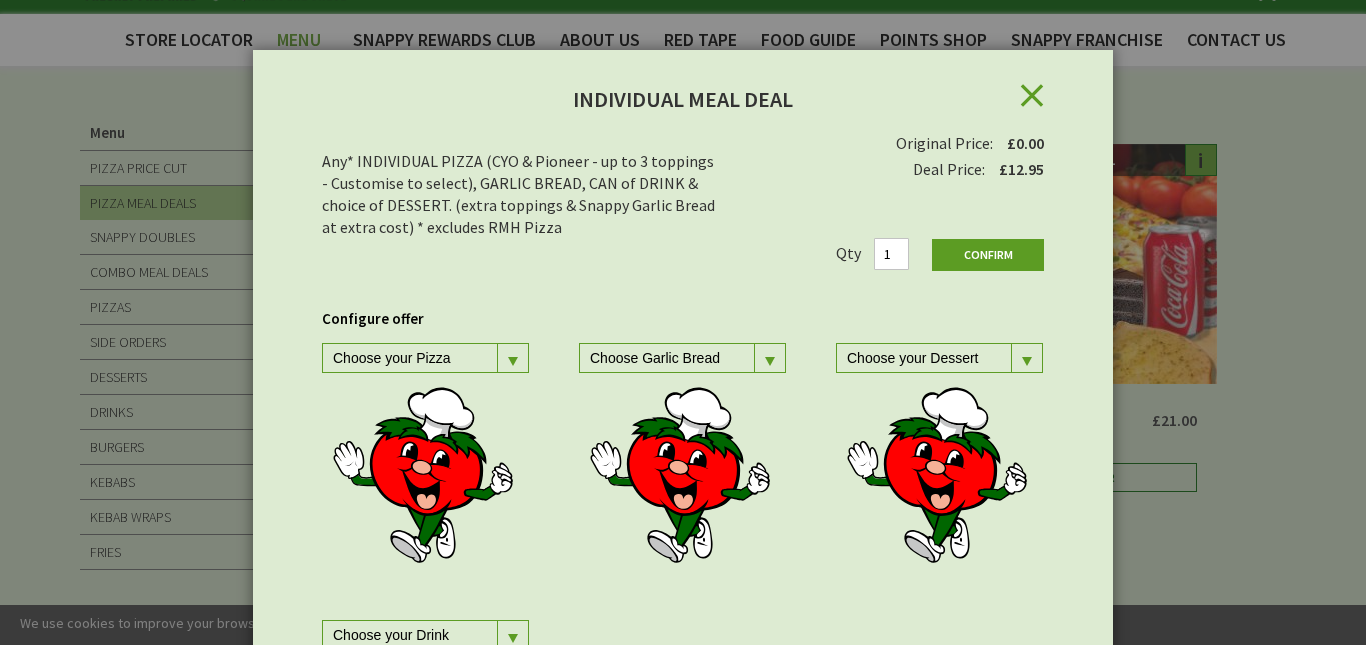 click on "Close" at bounding box center [1066, 79] 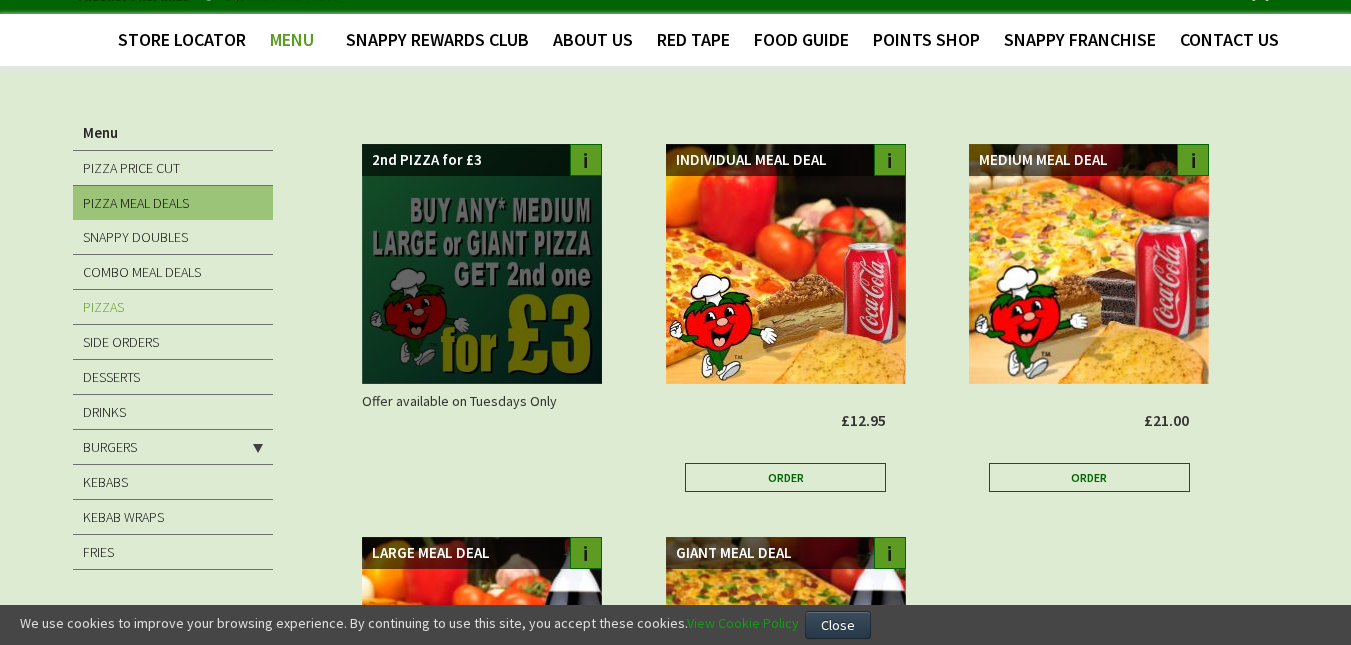 click on "PIZZAS" at bounding box center [173, 307] 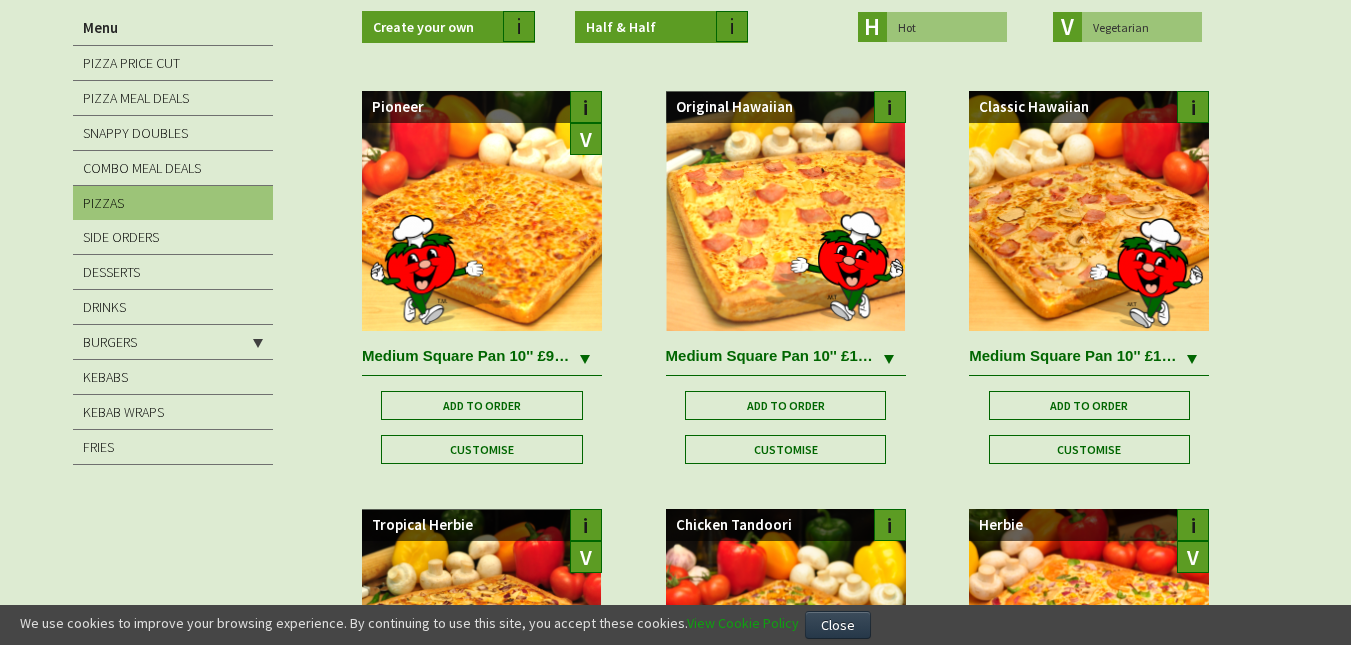 scroll, scrollTop: 833, scrollLeft: 0, axis: vertical 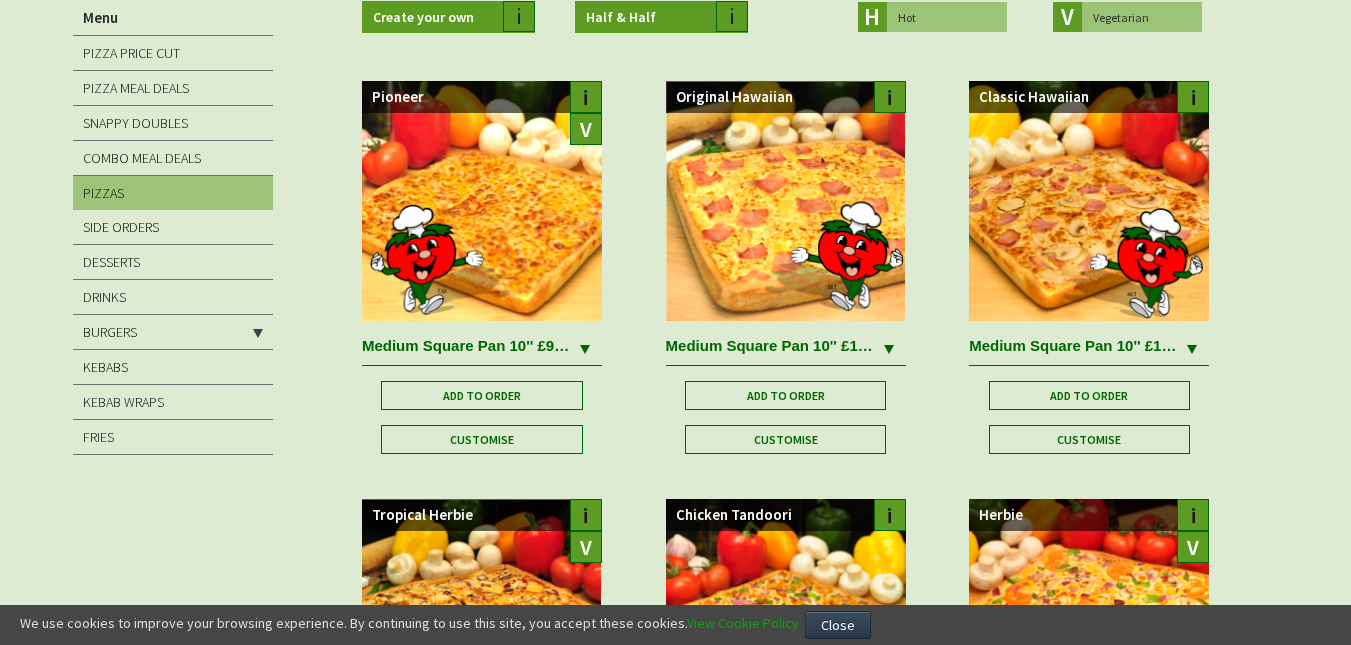 type on "[EMAIL]" 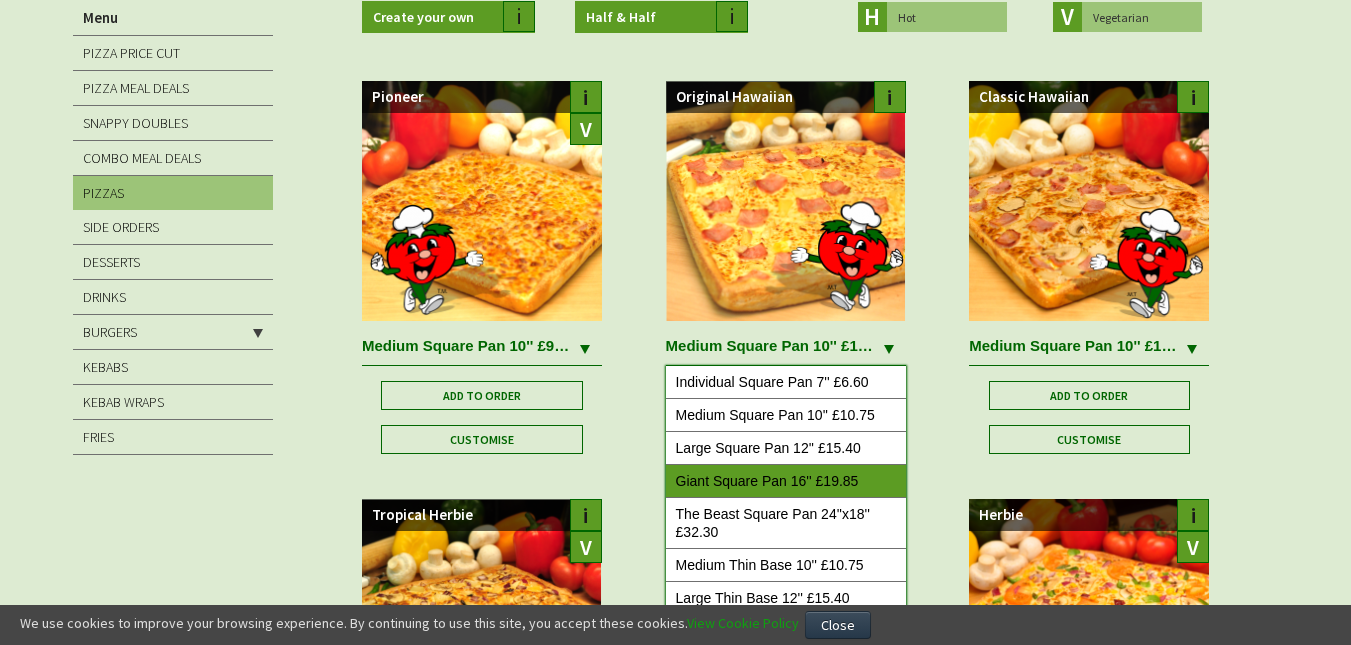 click on "Giant Square Pan 16'' £19.85" at bounding box center (786, 481) 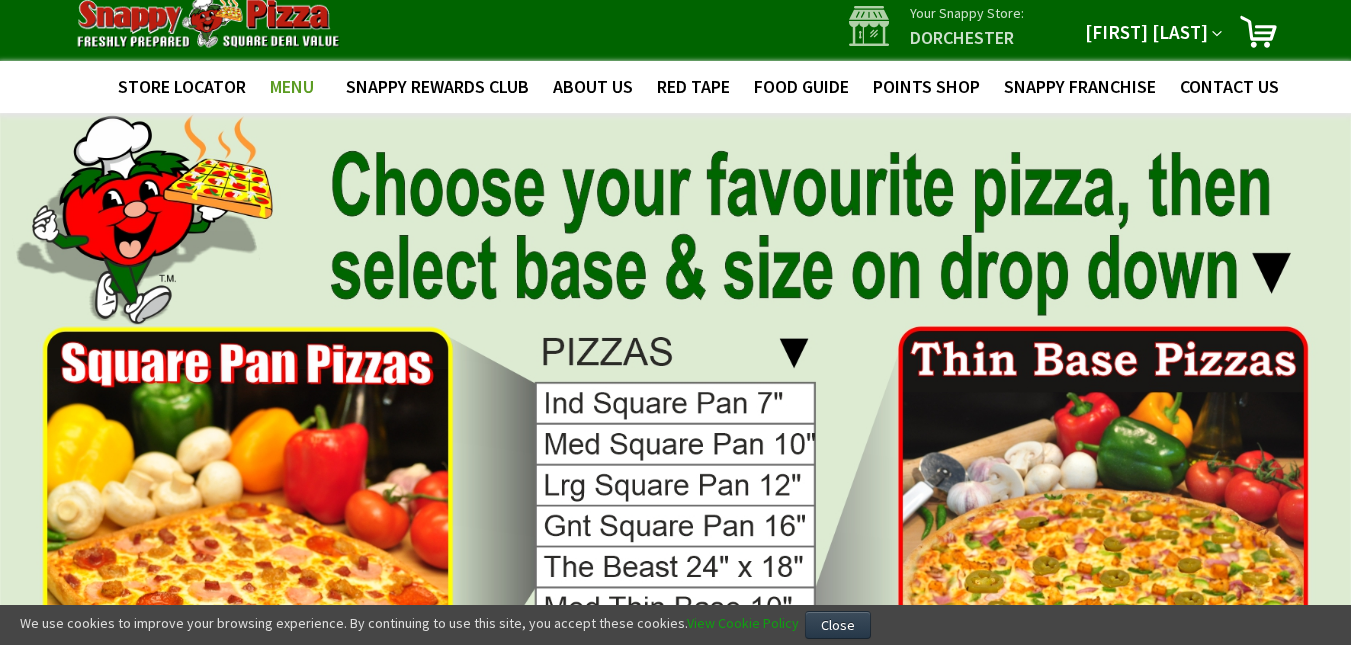 scroll, scrollTop: 0, scrollLeft: 0, axis: both 